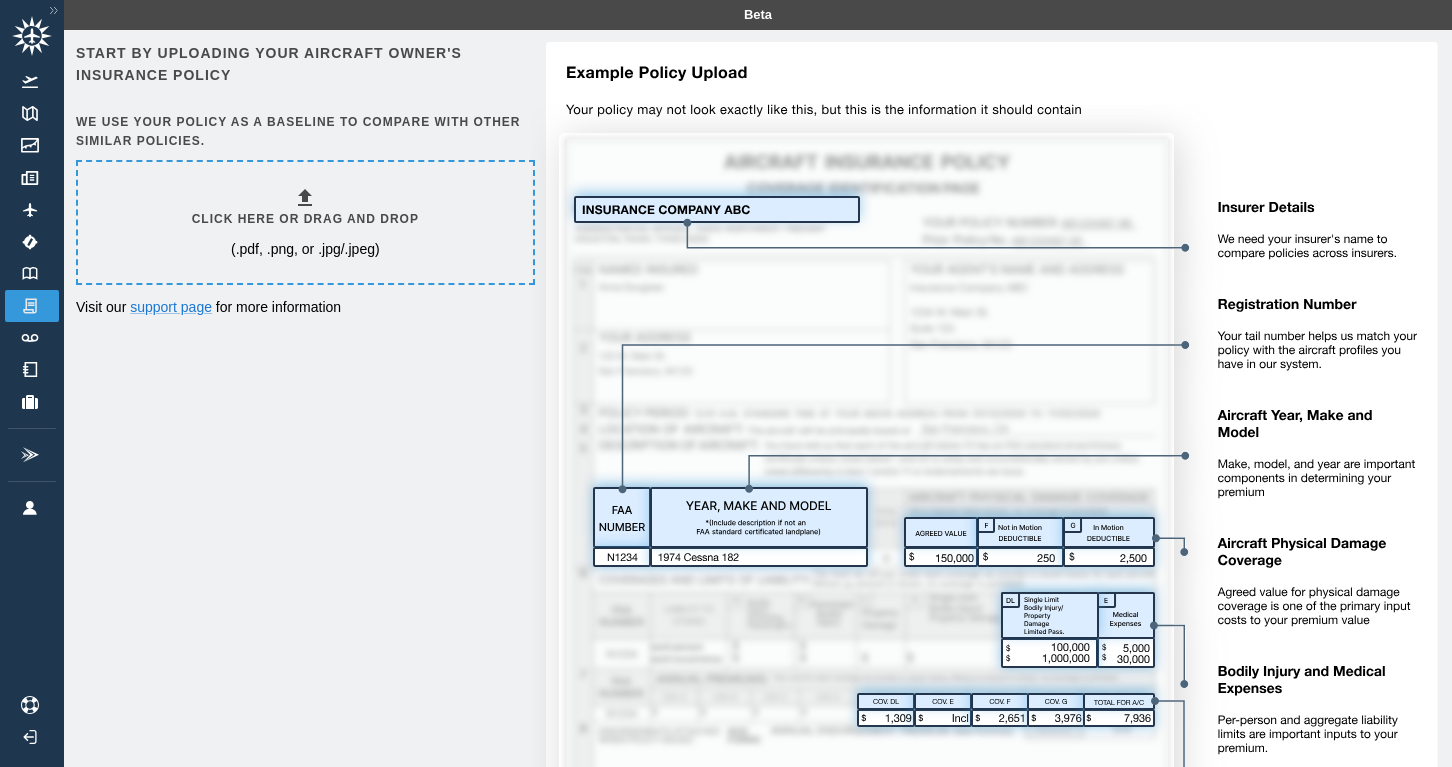 scroll, scrollTop: 0, scrollLeft: 0, axis: both 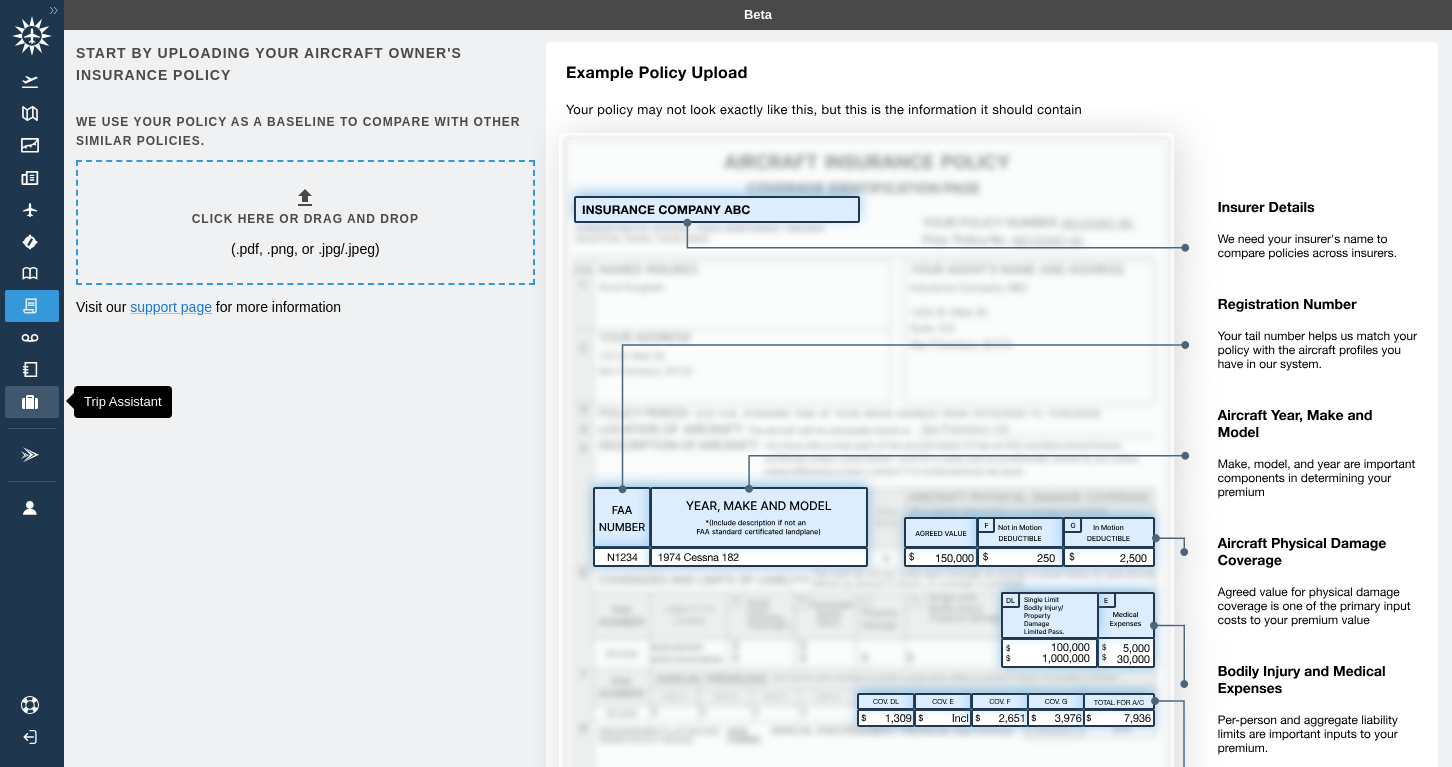 click at bounding box center [30, 402] 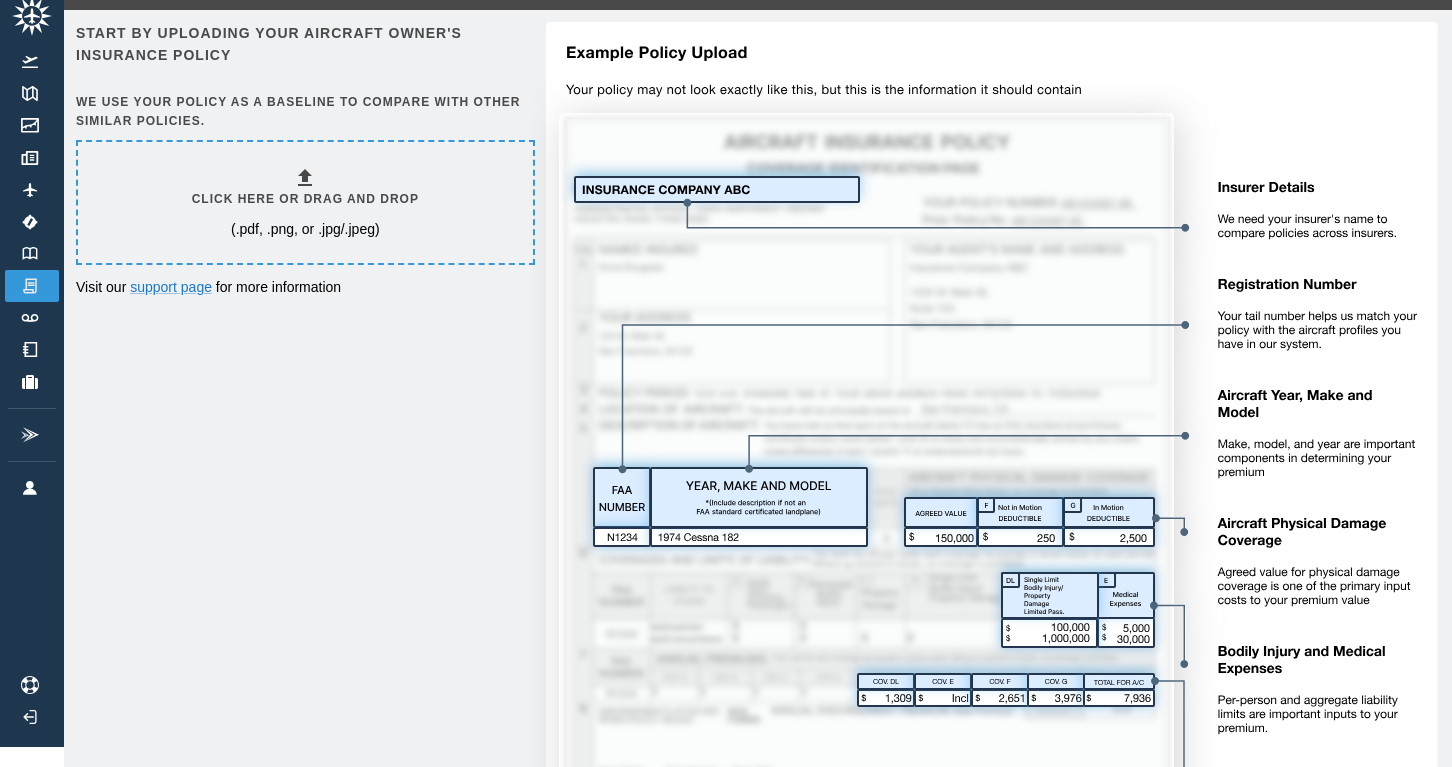 scroll, scrollTop: 20, scrollLeft: 0, axis: vertical 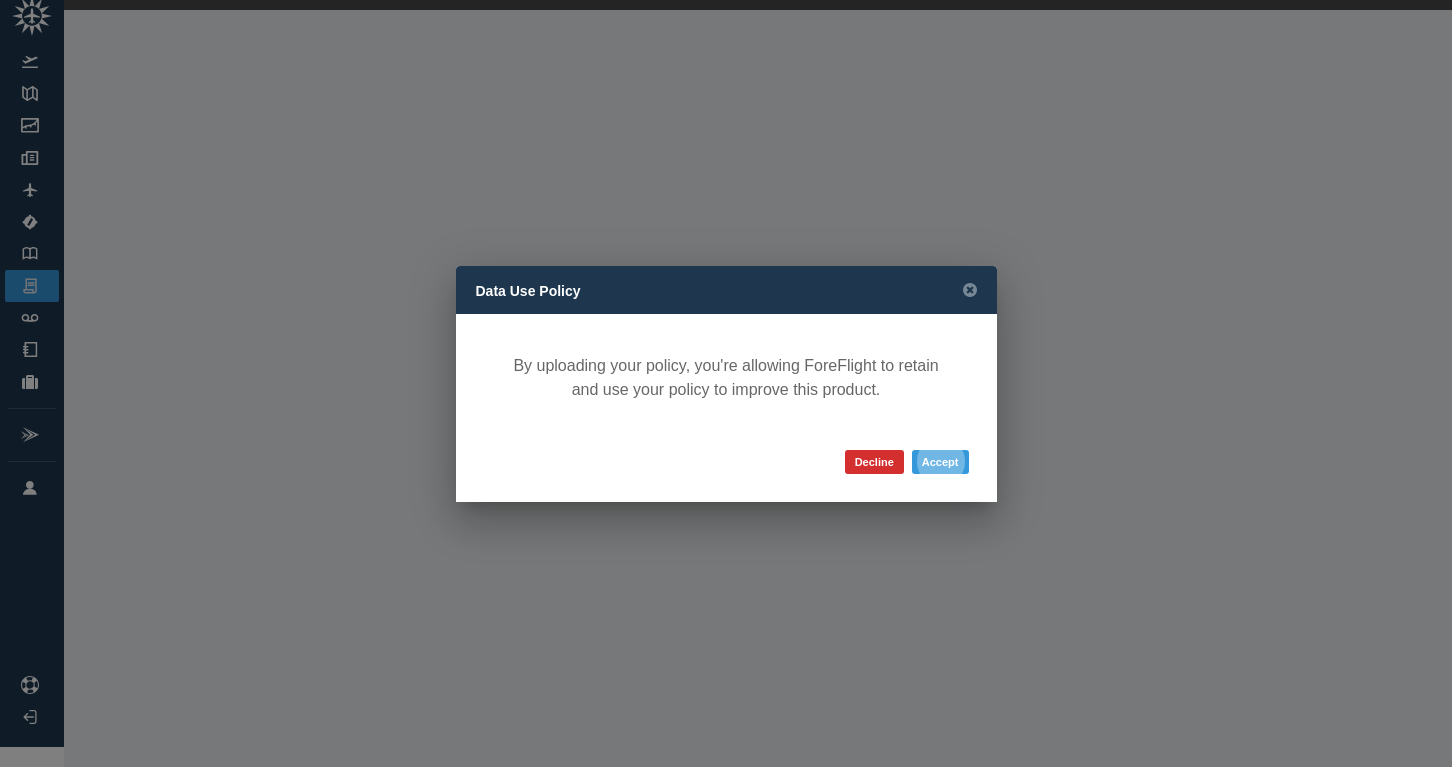 click on "Data Use Policy By uploading your policy, you're allowing ForeFlight to retain and use your policy to improve this product. Decline Accept" at bounding box center (726, 383) 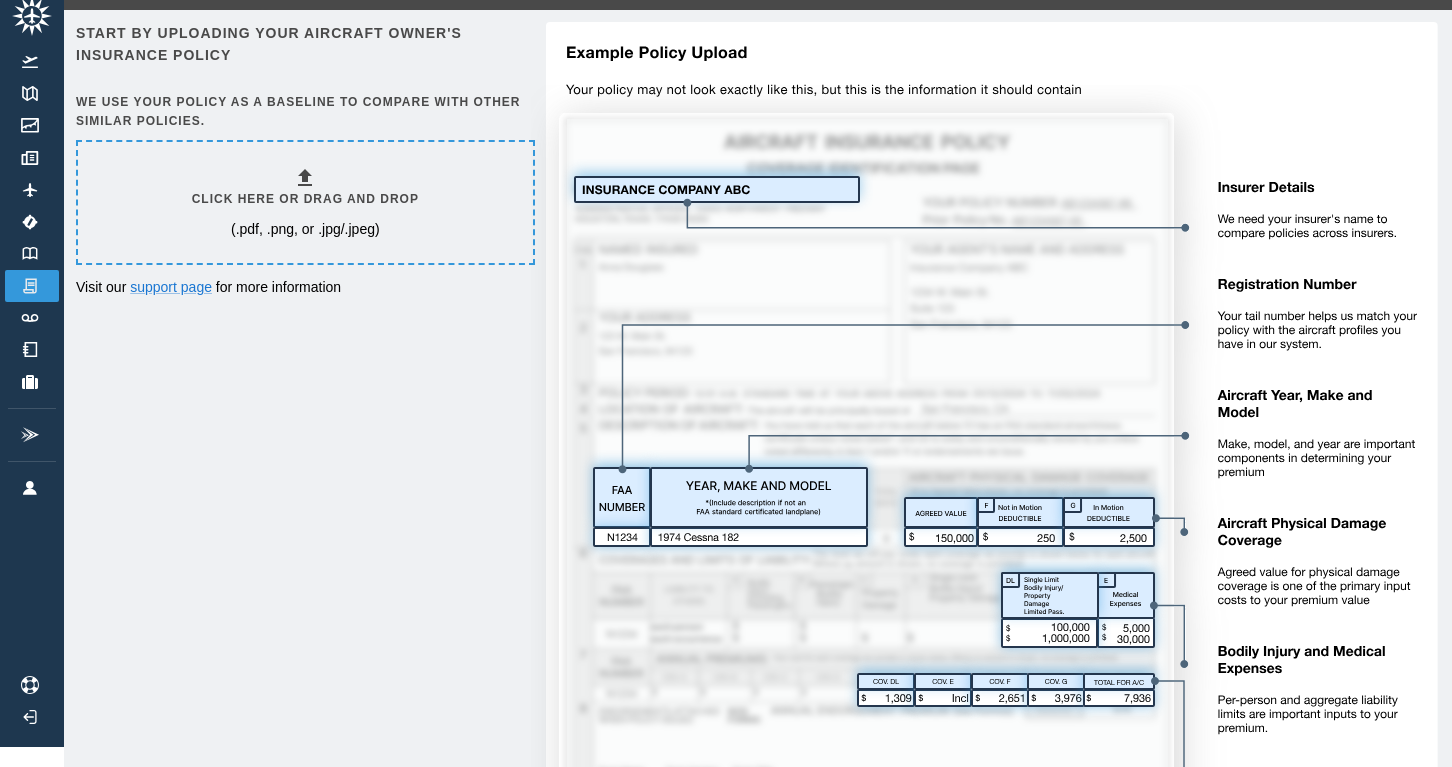 drag, startPoint x: 283, startPoint y: 450, endPoint x: 316, endPoint y: 472, distance: 39.661064 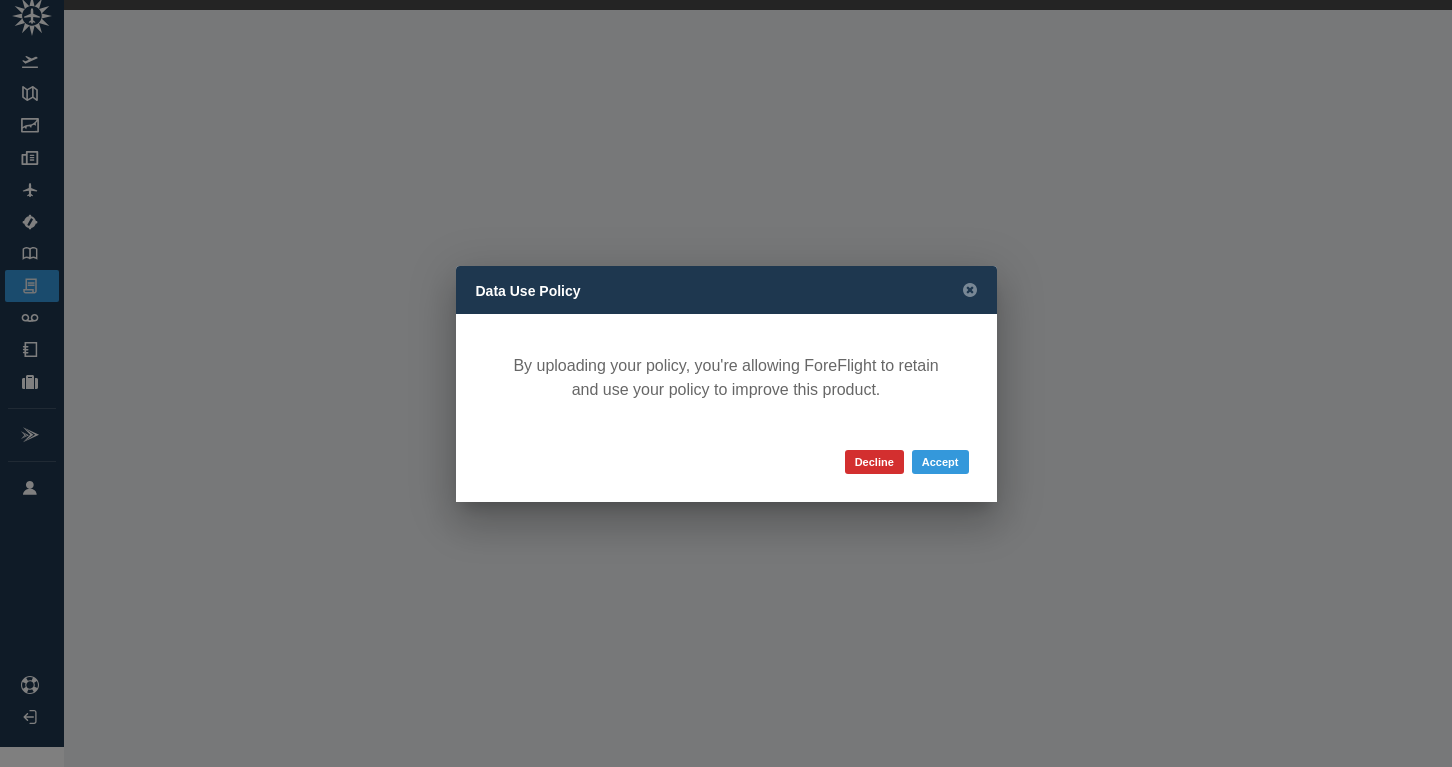 click on "Data Use Policy By uploading your policy, you're allowing ForeFlight to retain and use your policy to improve this product. Decline Accept" at bounding box center (726, 383) 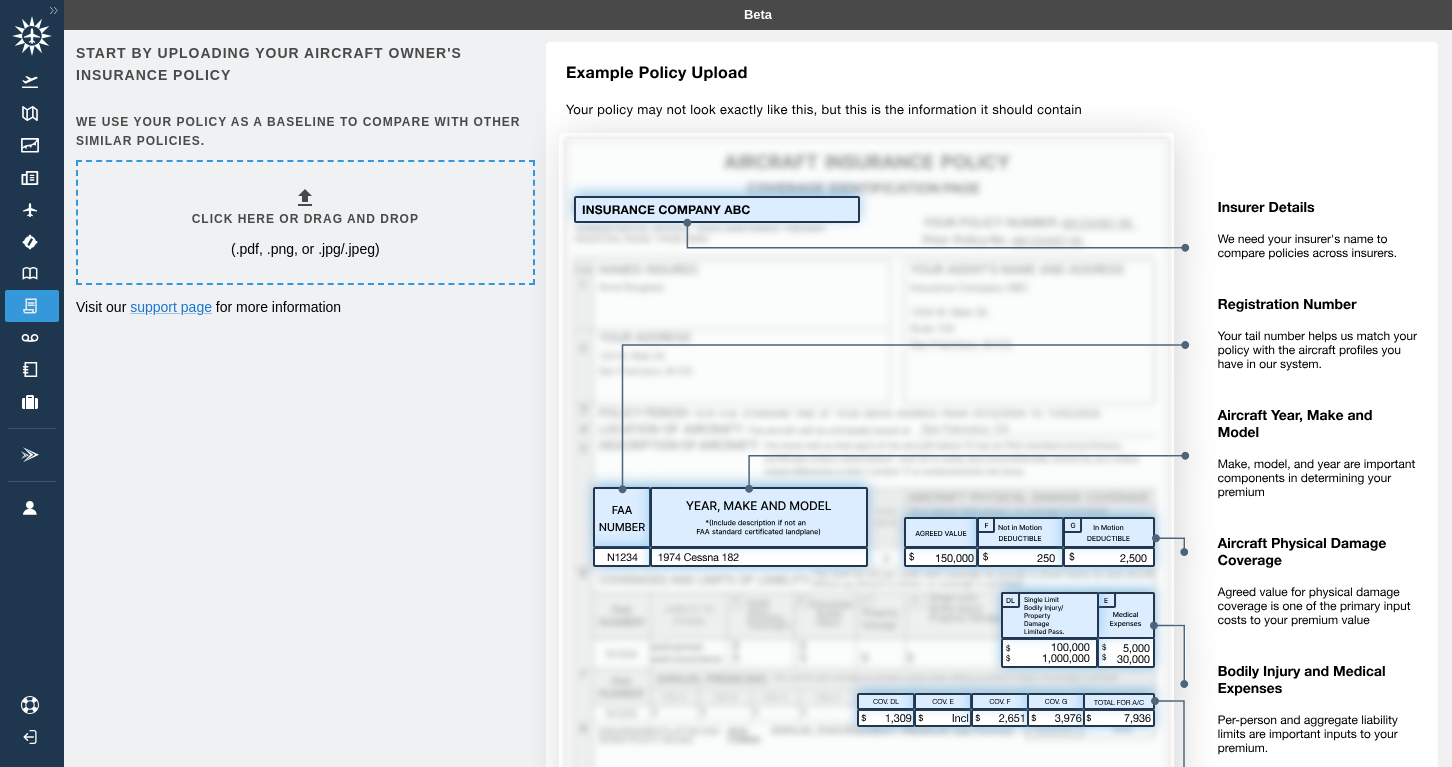 click on "Click here or drag and drop" at bounding box center (305, 219) 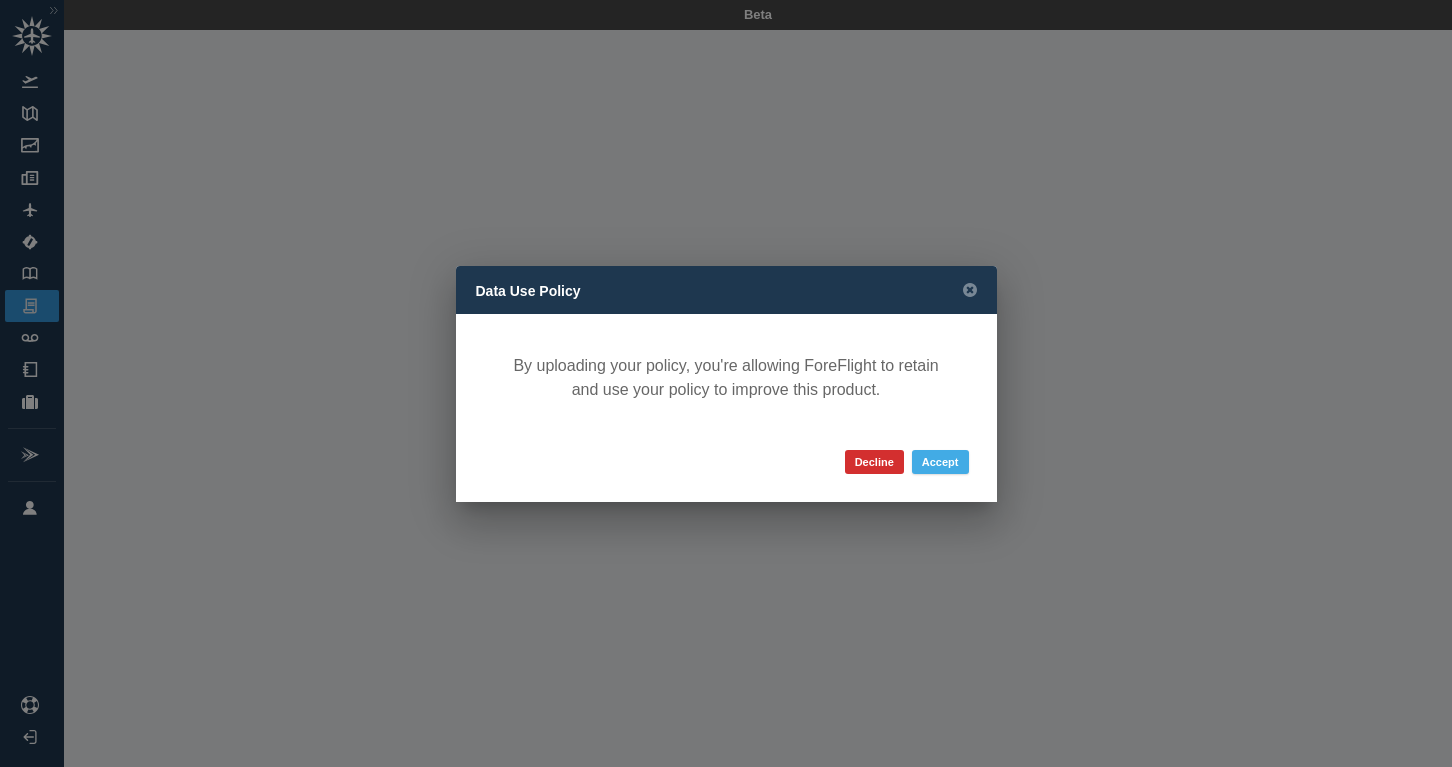 click on "Accept" at bounding box center (940, 462) 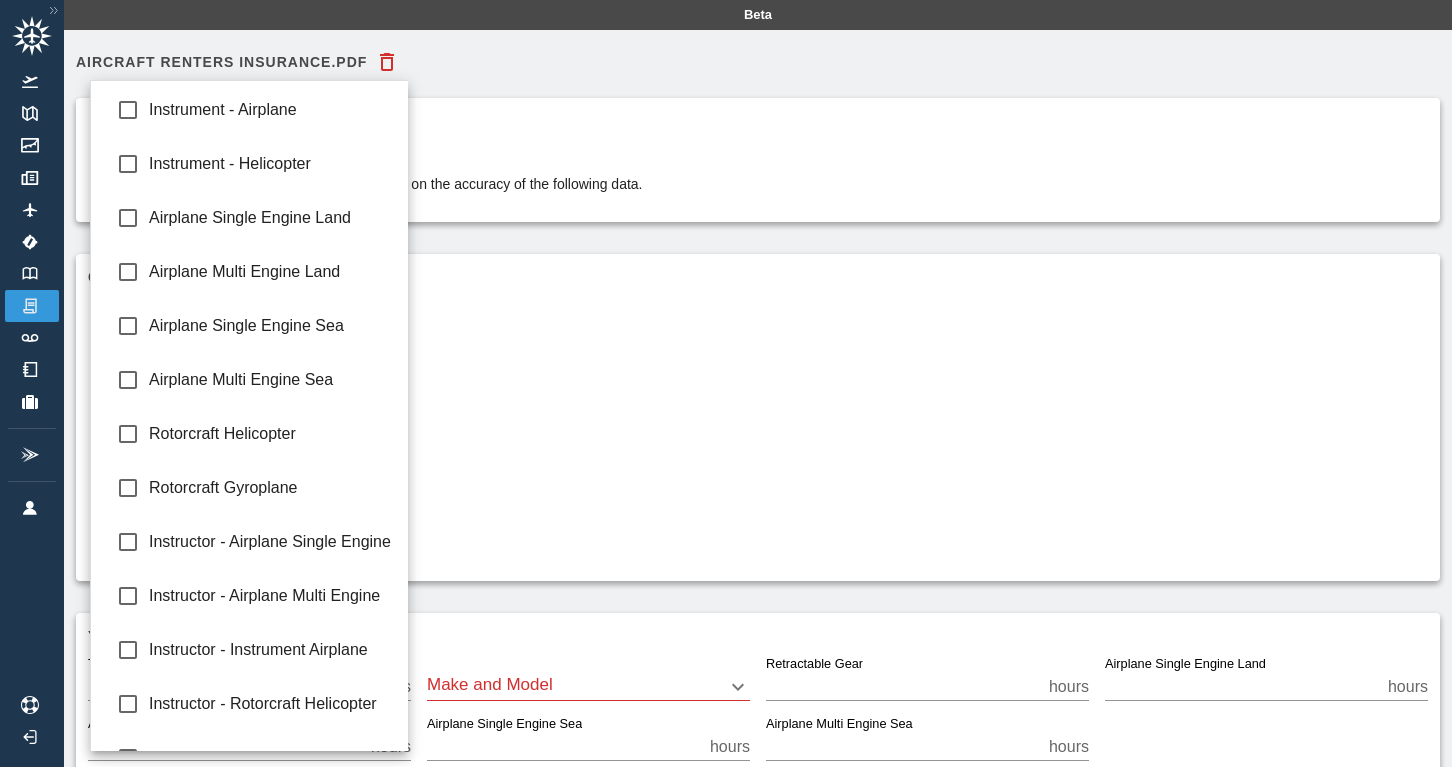 click on "Beta Aircraft Renters Insurance.pdf Confirm your flying data The accuracy of your premium estimate depends on the accuracy of the following data. Certificates & Ratings Private Pilot Ratings ​ Exclude Certificate Add Additional Certificate Your hours (at the time of quote) Total Hours *** hours Make and Model ​ Retractable Gear * hours Airplane Single Engine Land *** hours Airplane Multi Engine Land * hours Airplane Single Engine Sea * hours Airplane Multi Engine Sea * hours Select Make and Model
Instrument - Airplane Instrument - Helicopter Airplane Single Engine Land Airplane Multi Engine Land Airplane Single Engine Sea Airplane Multi Engine Sea Rotorcraft Helicopter Rotorcraft Gyroplane Instructor - Airplane Single Engine Instructor - Airplane Multi Engine Instructor - Instrument Airplane" at bounding box center (726, 383) 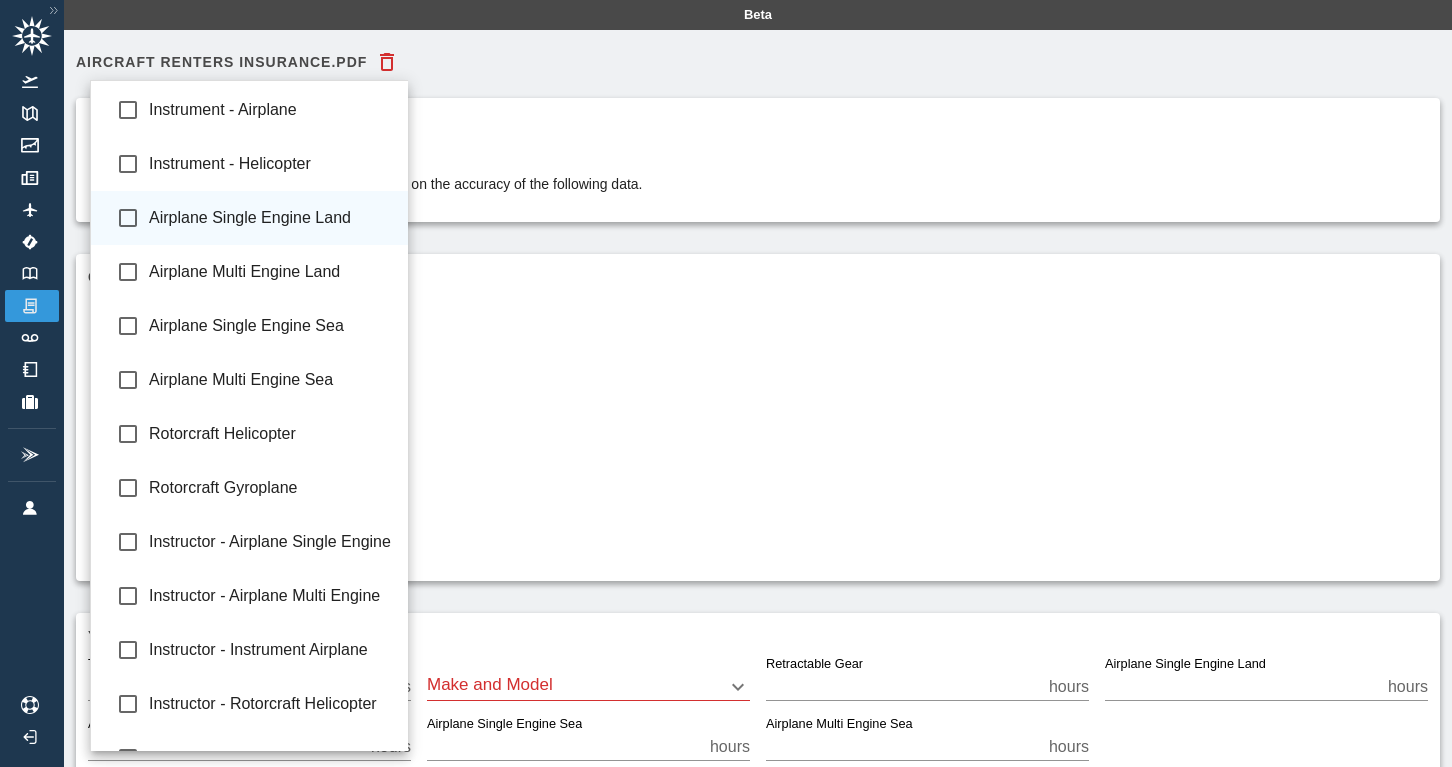 click on "Airplane Single Engine Land" at bounding box center [271, 218] 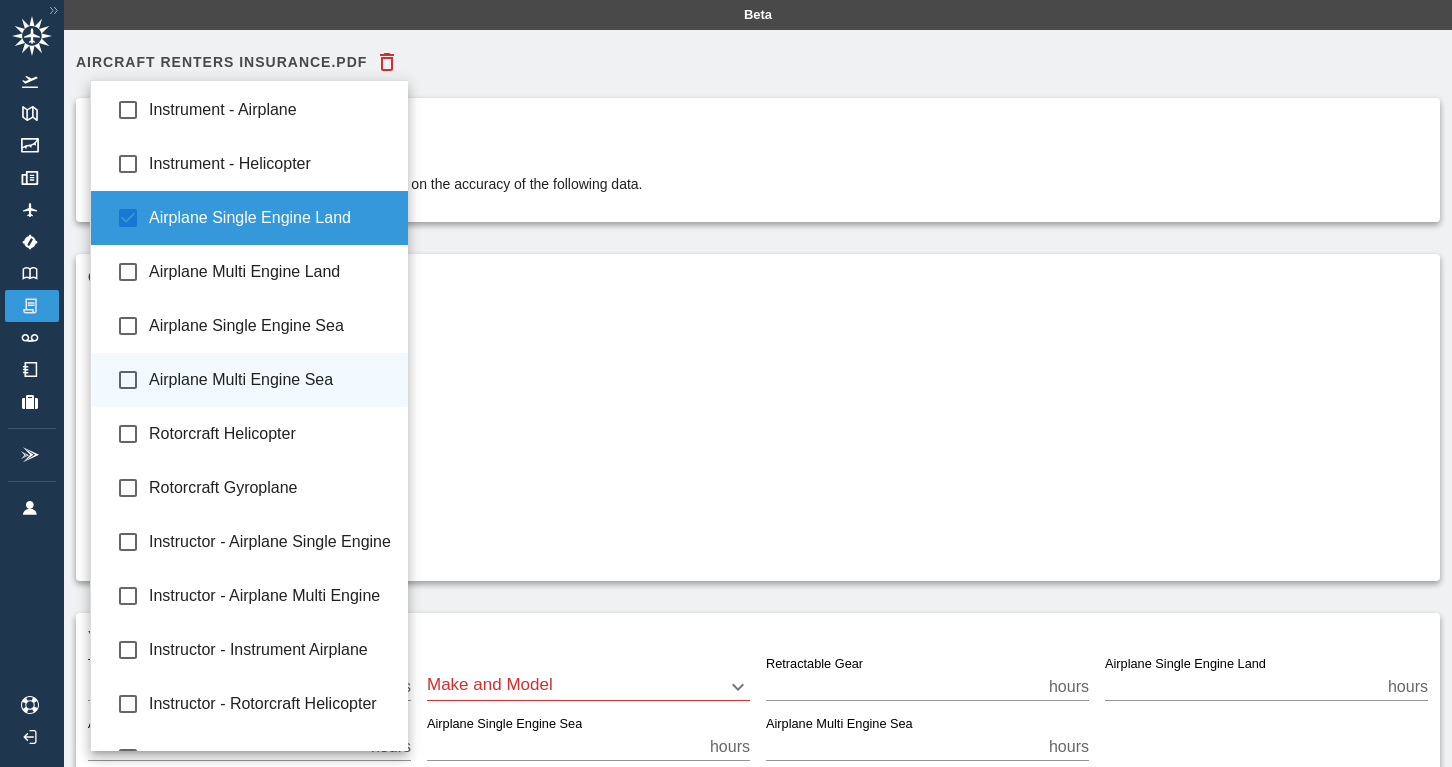 scroll, scrollTop: 0, scrollLeft: 0, axis: both 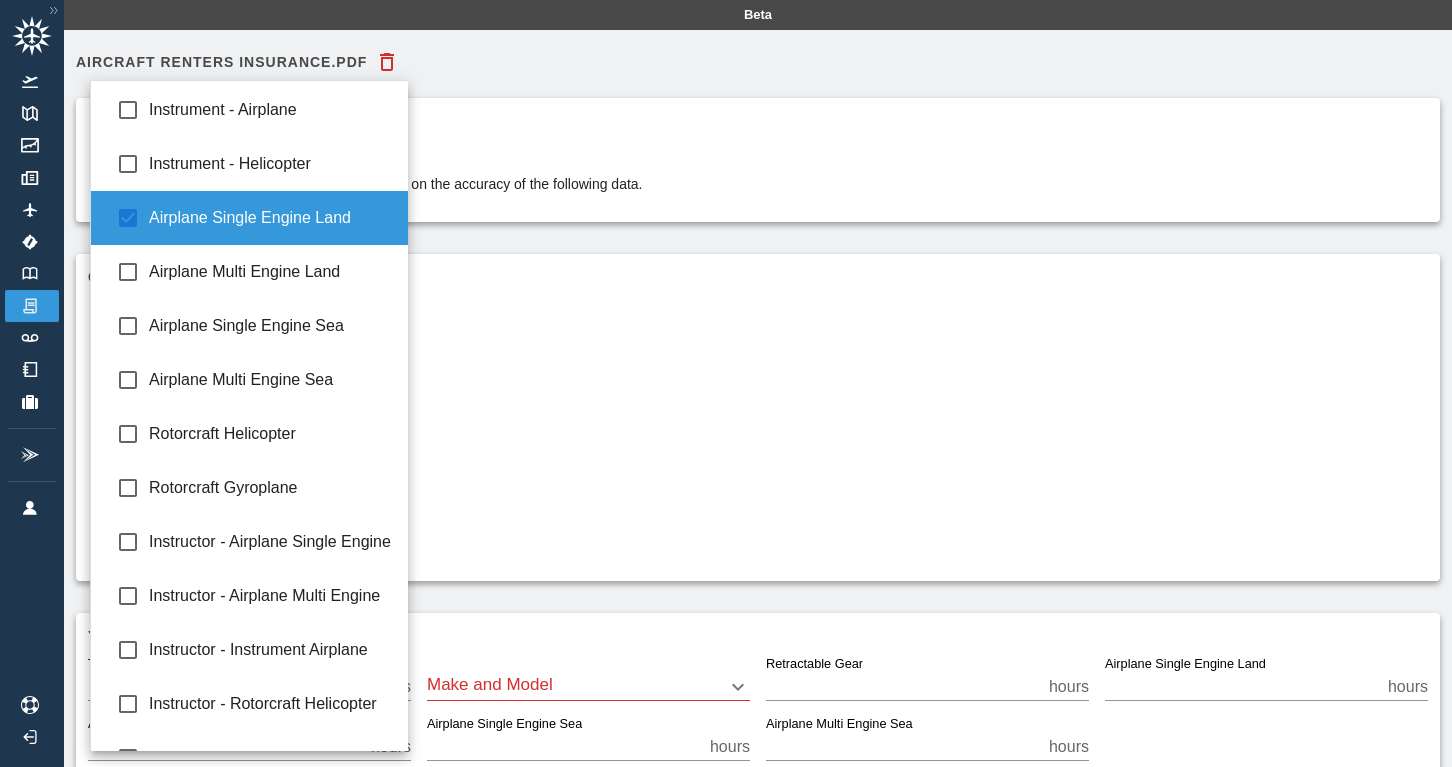 click at bounding box center (726, 383) 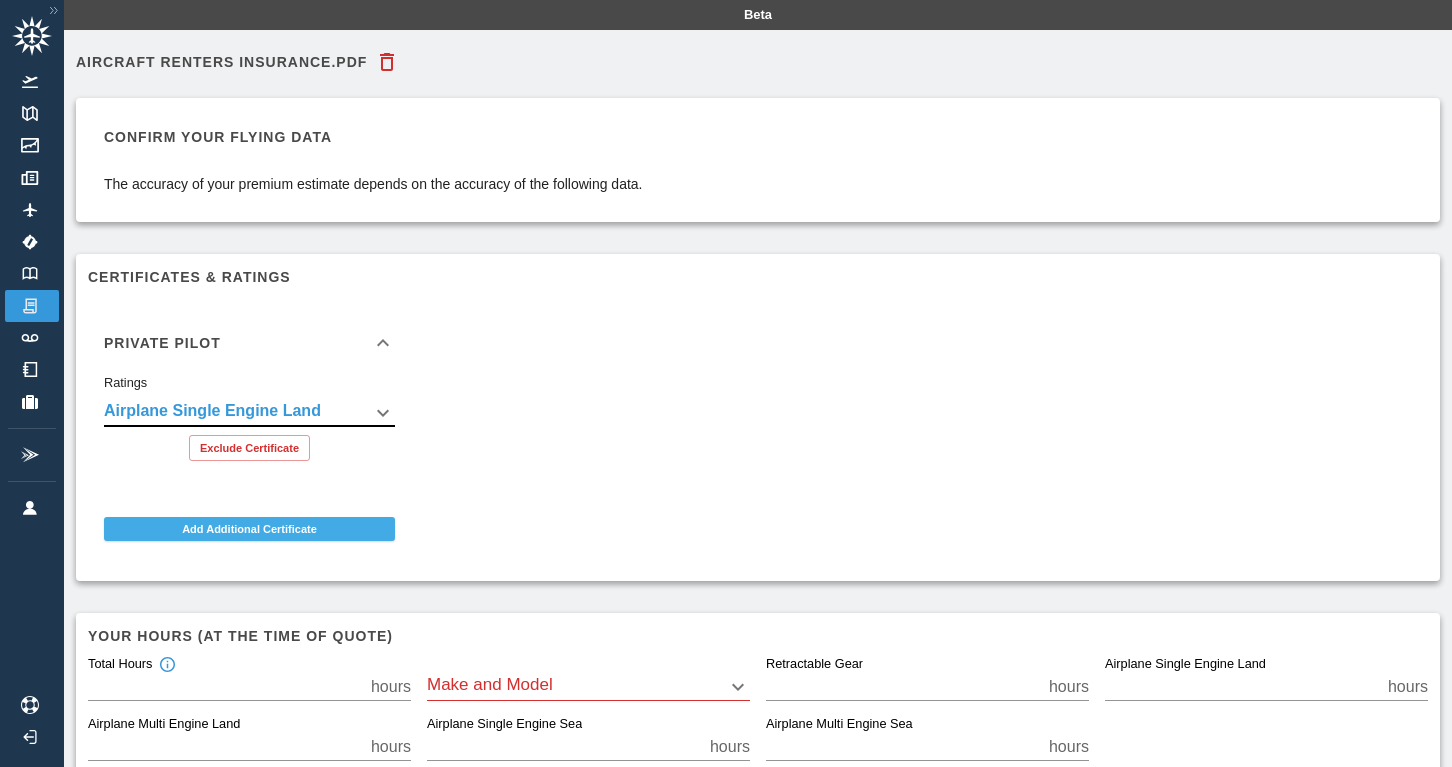 click on "Add Additional Certificate" at bounding box center (249, 529) 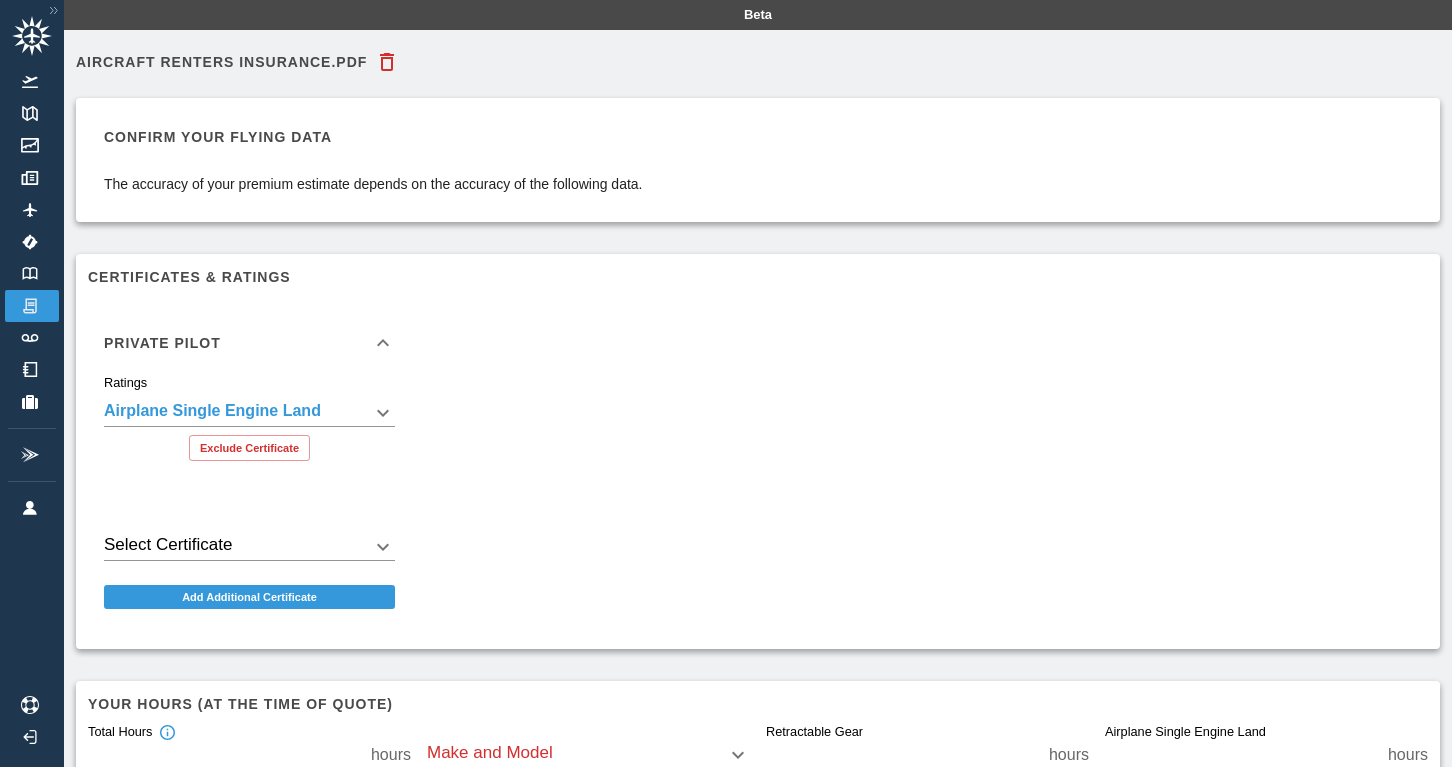 click on "**********" at bounding box center [726, 383] 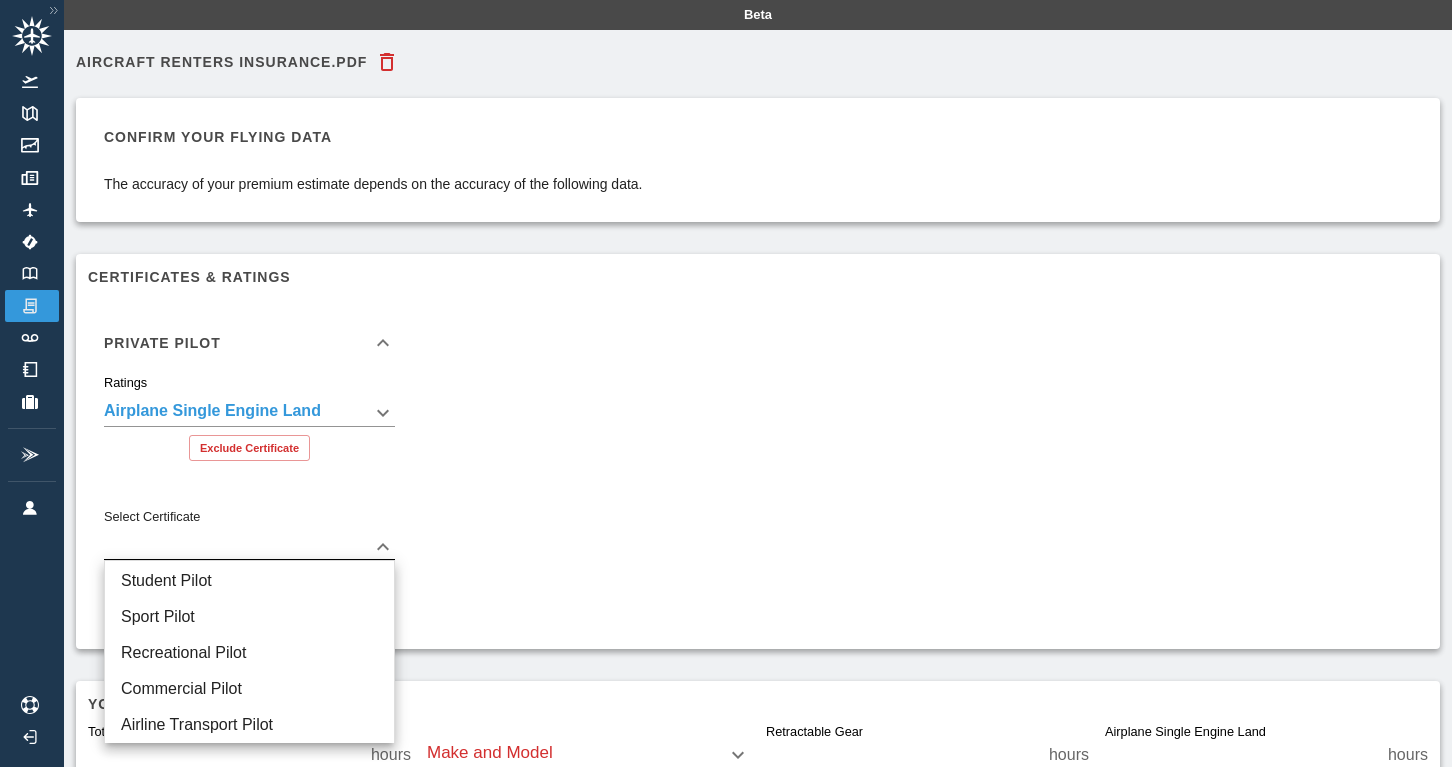 click at bounding box center (726, 383) 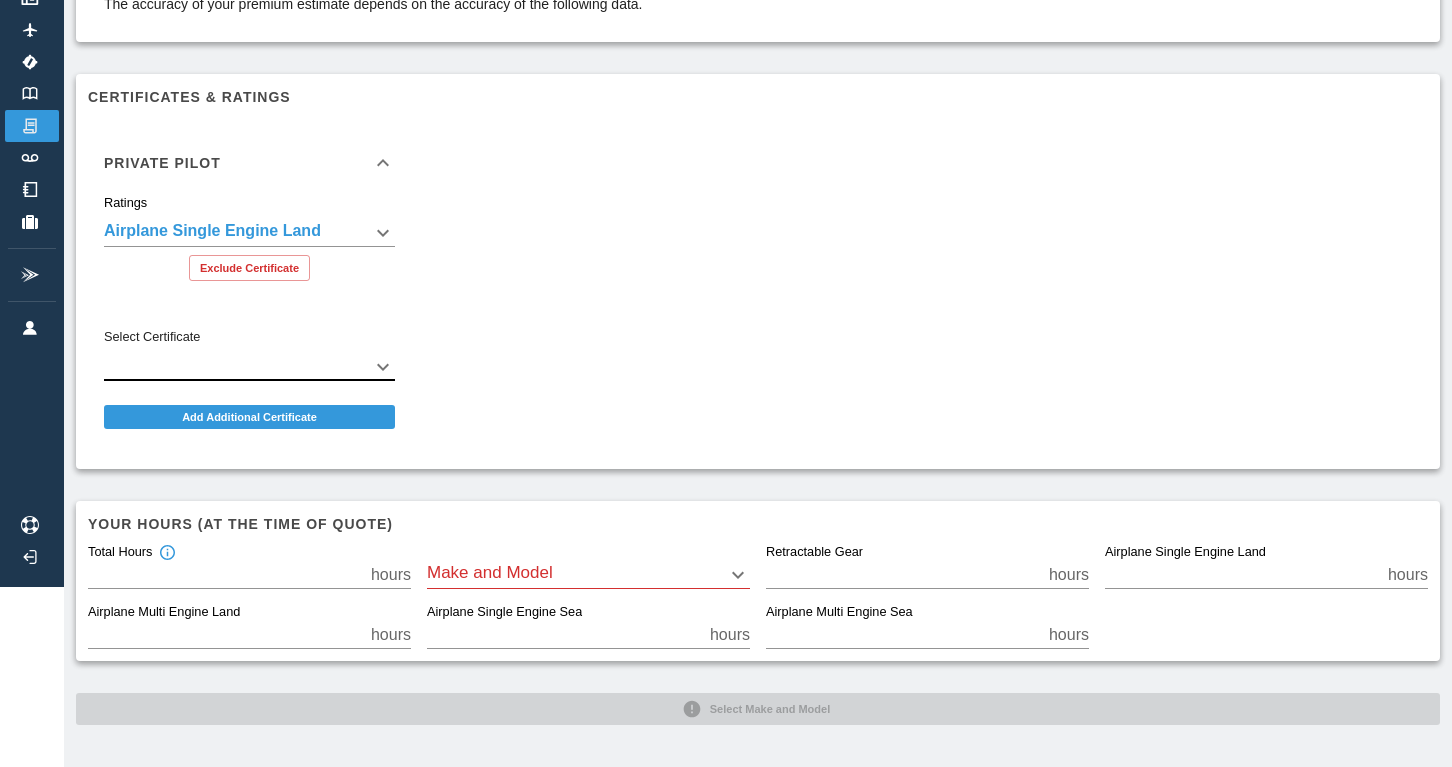 scroll, scrollTop: 179, scrollLeft: 0, axis: vertical 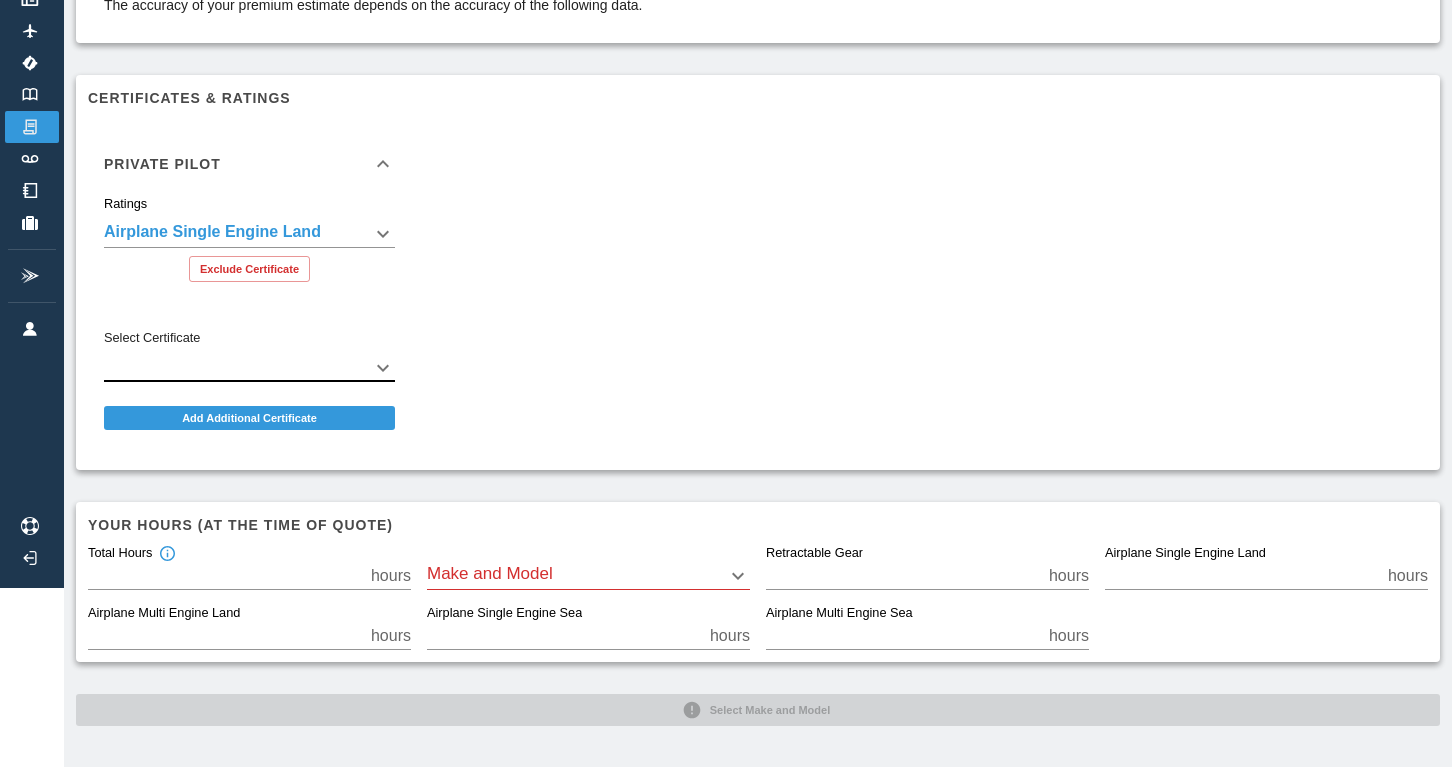 click on "**********" at bounding box center (726, 204) 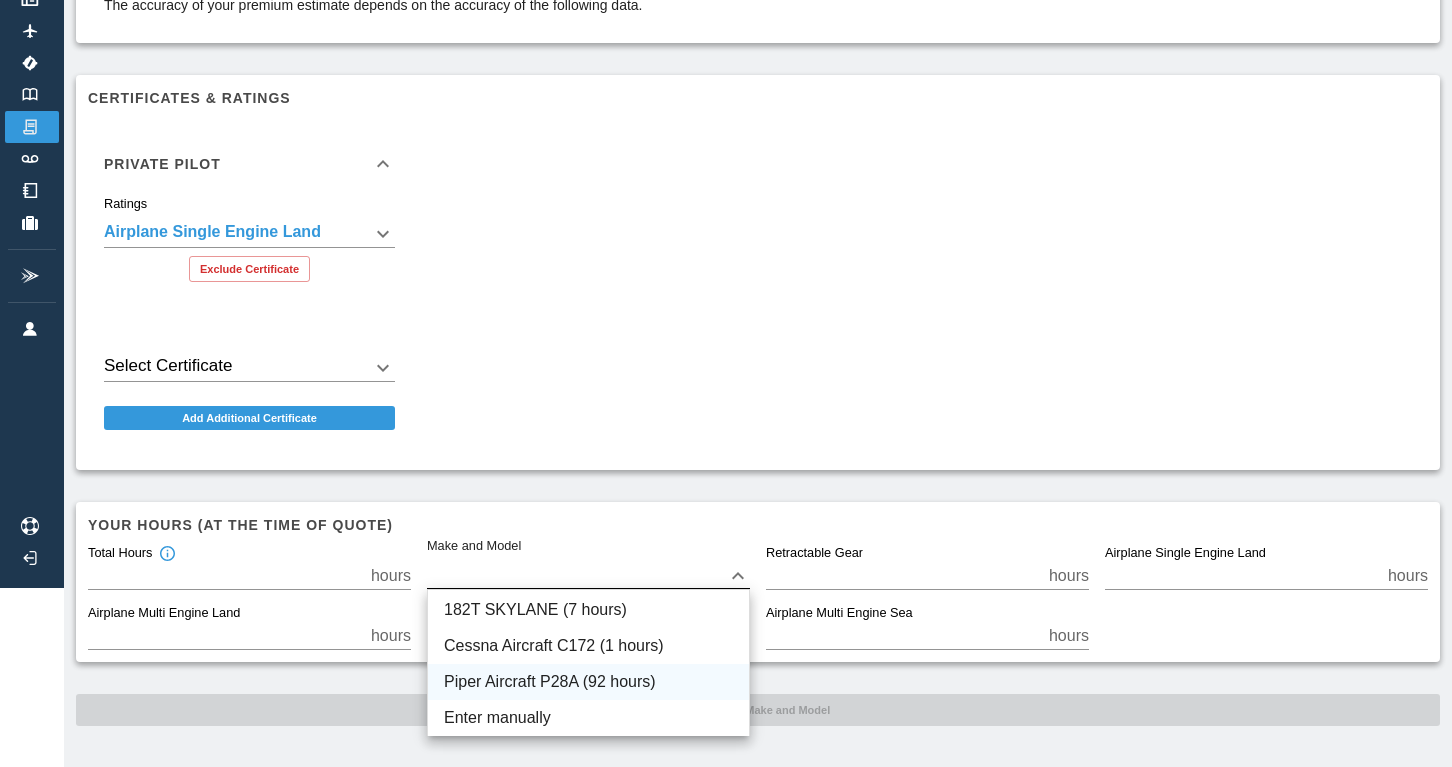 click on "Piper Aircraft P28A (92 hours)" at bounding box center [588, 682] 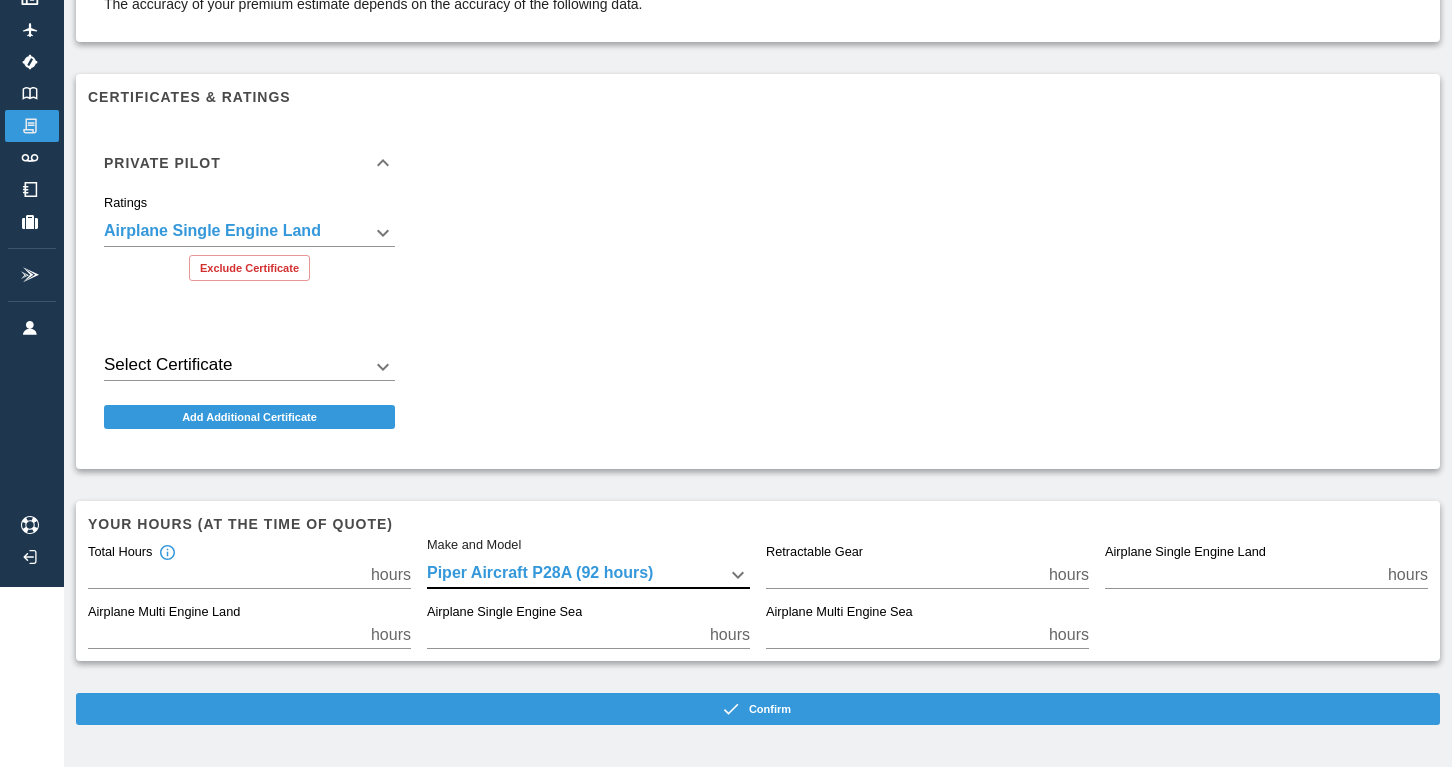 scroll, scrollTop: 179, scrollLeft: 0, axis: vertical 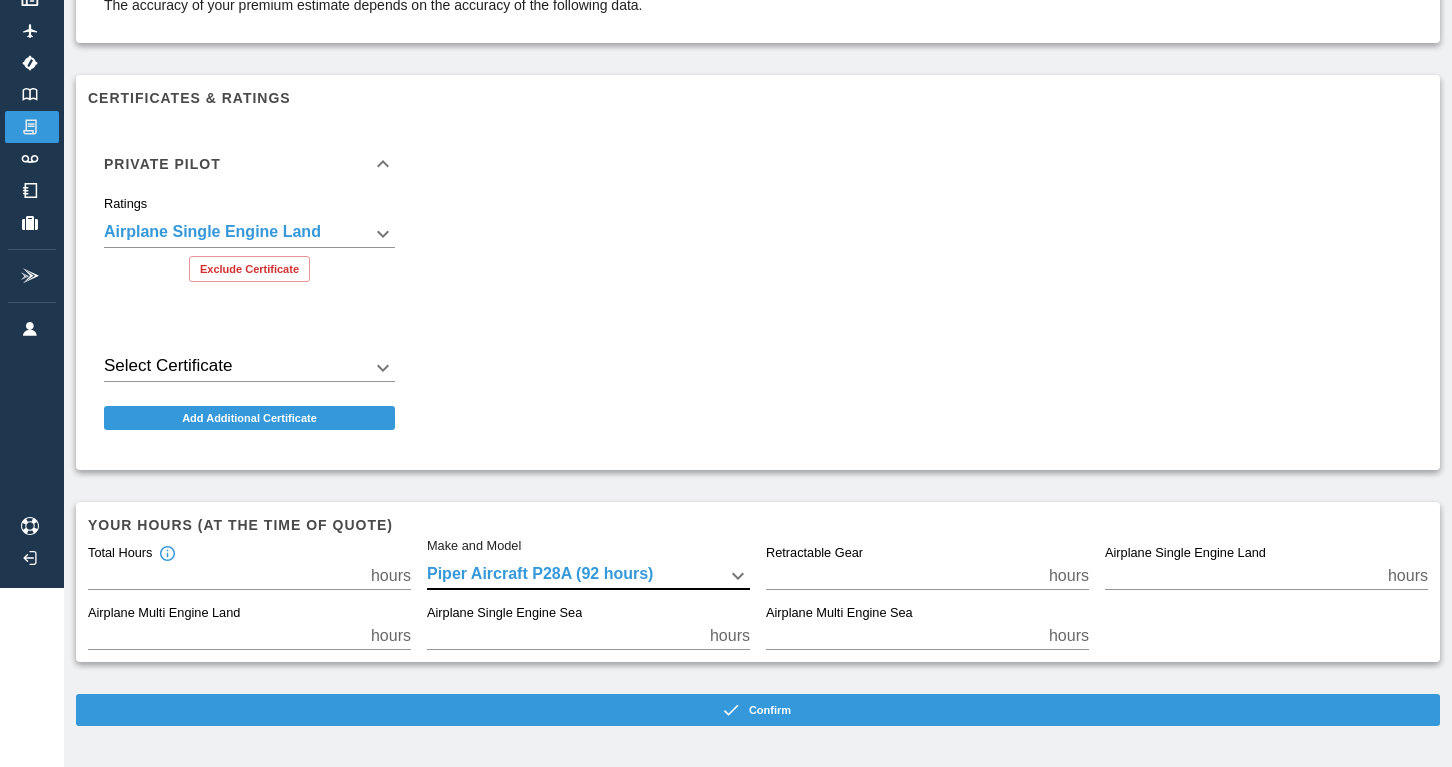 click on "**********" at bounding box center (726, 204) 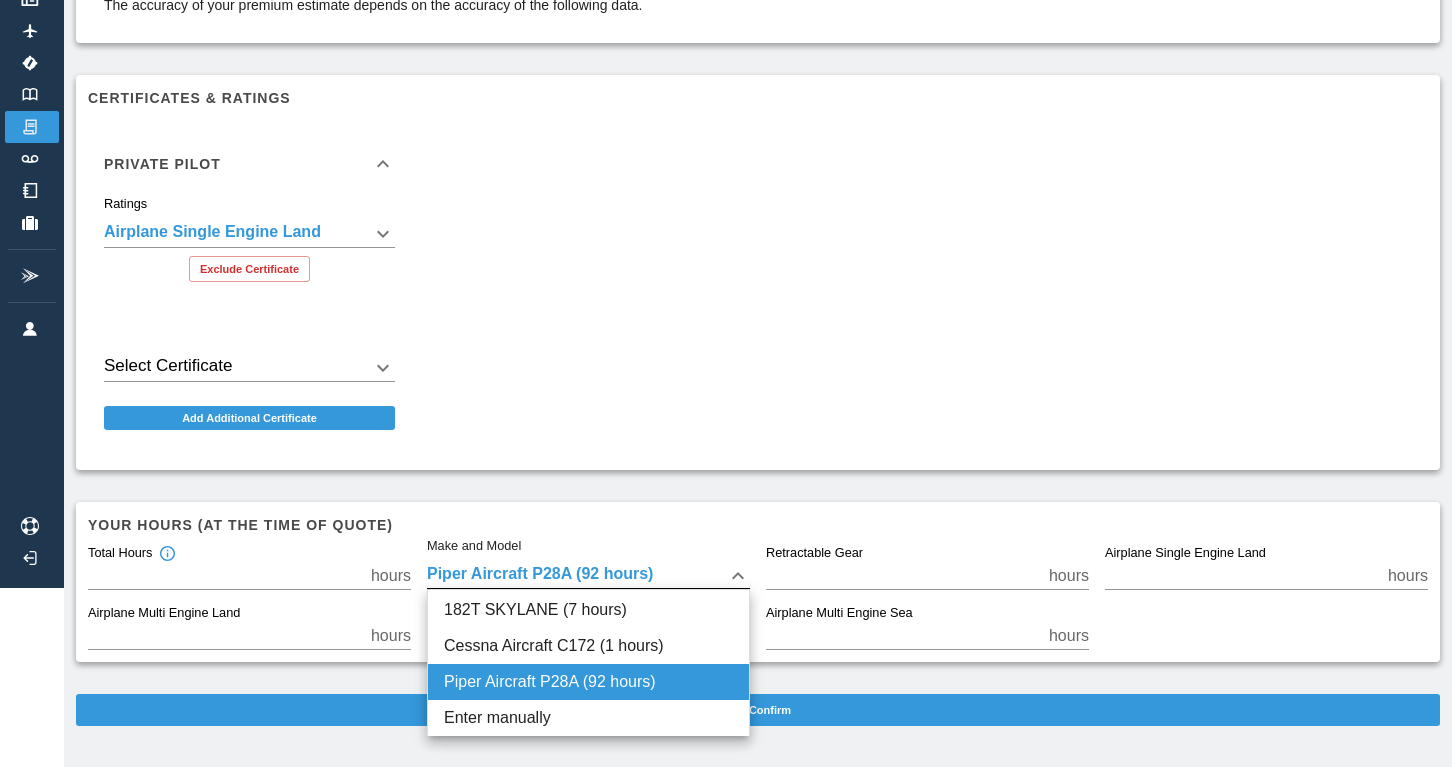 click at bounding box center [726, 383] 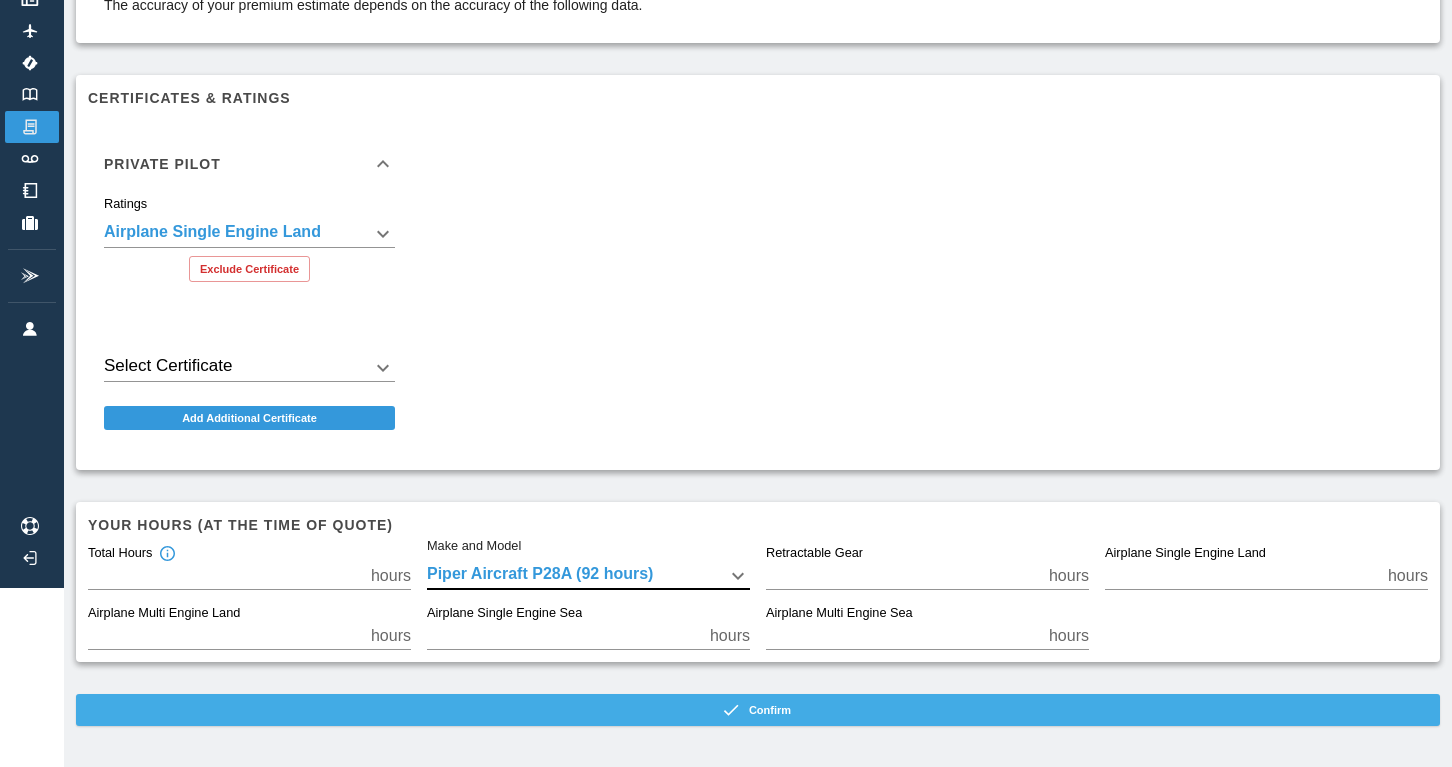 click on "Confirm" at bounding box center [758, 710] 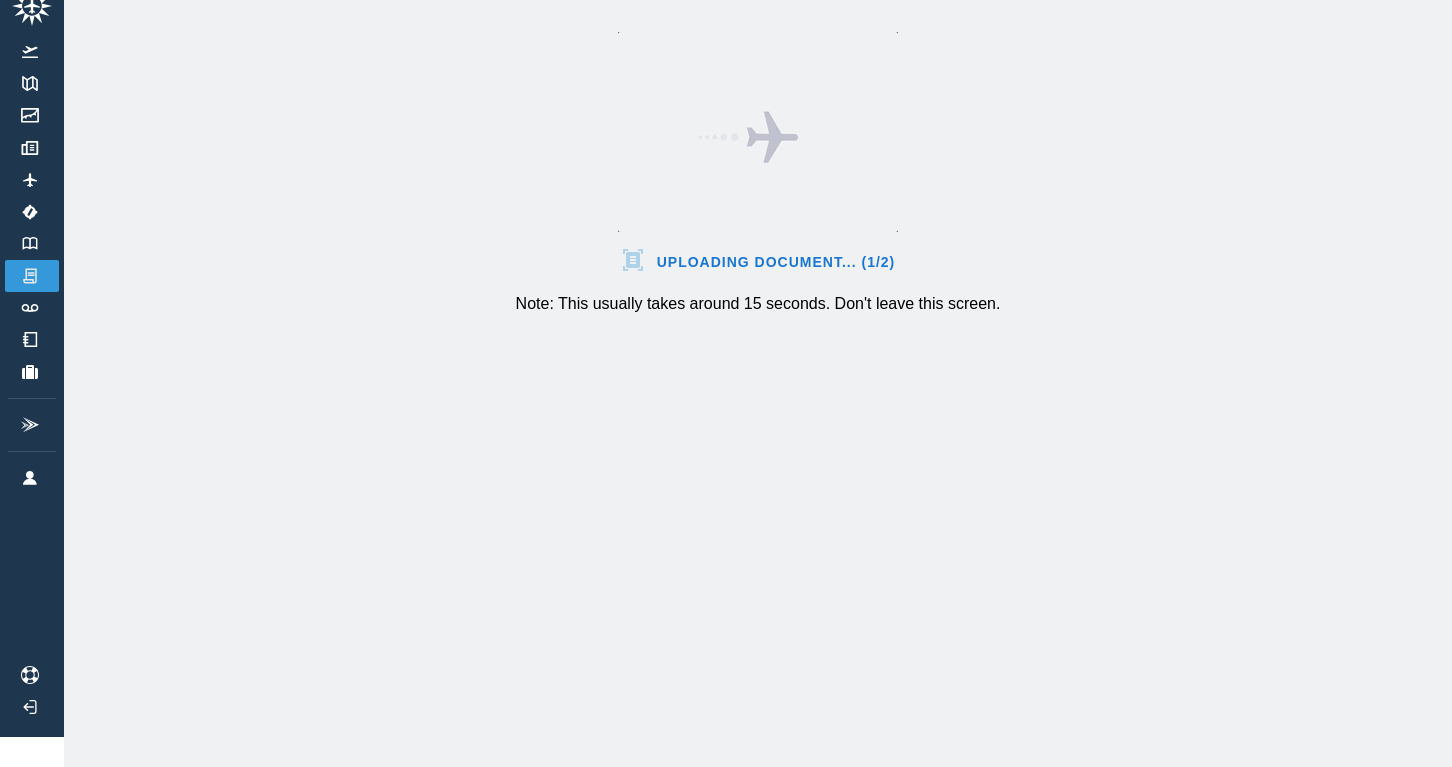 scroll, scrollTop: 30, scrollLeft: 0, axis: vertical 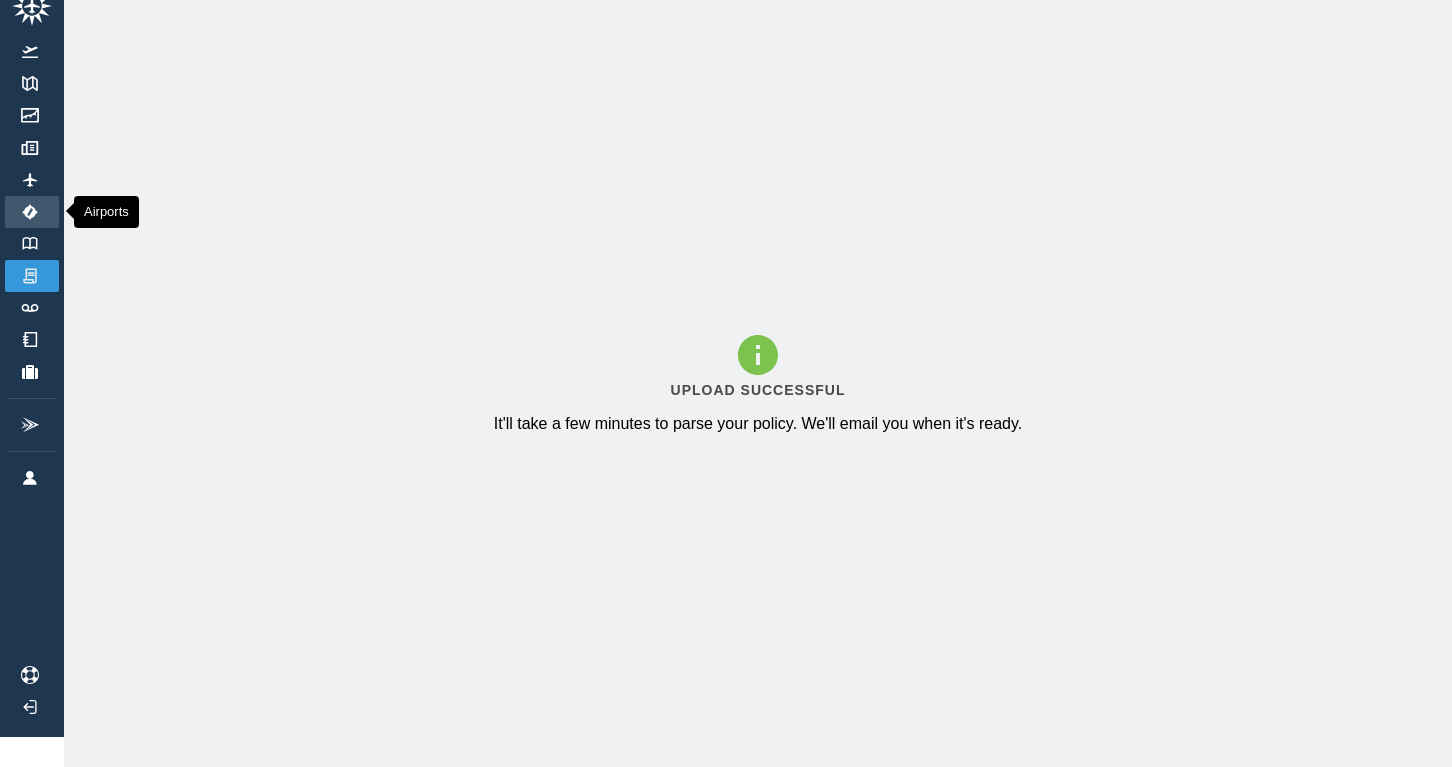 click at bounding box center (30, 212) 